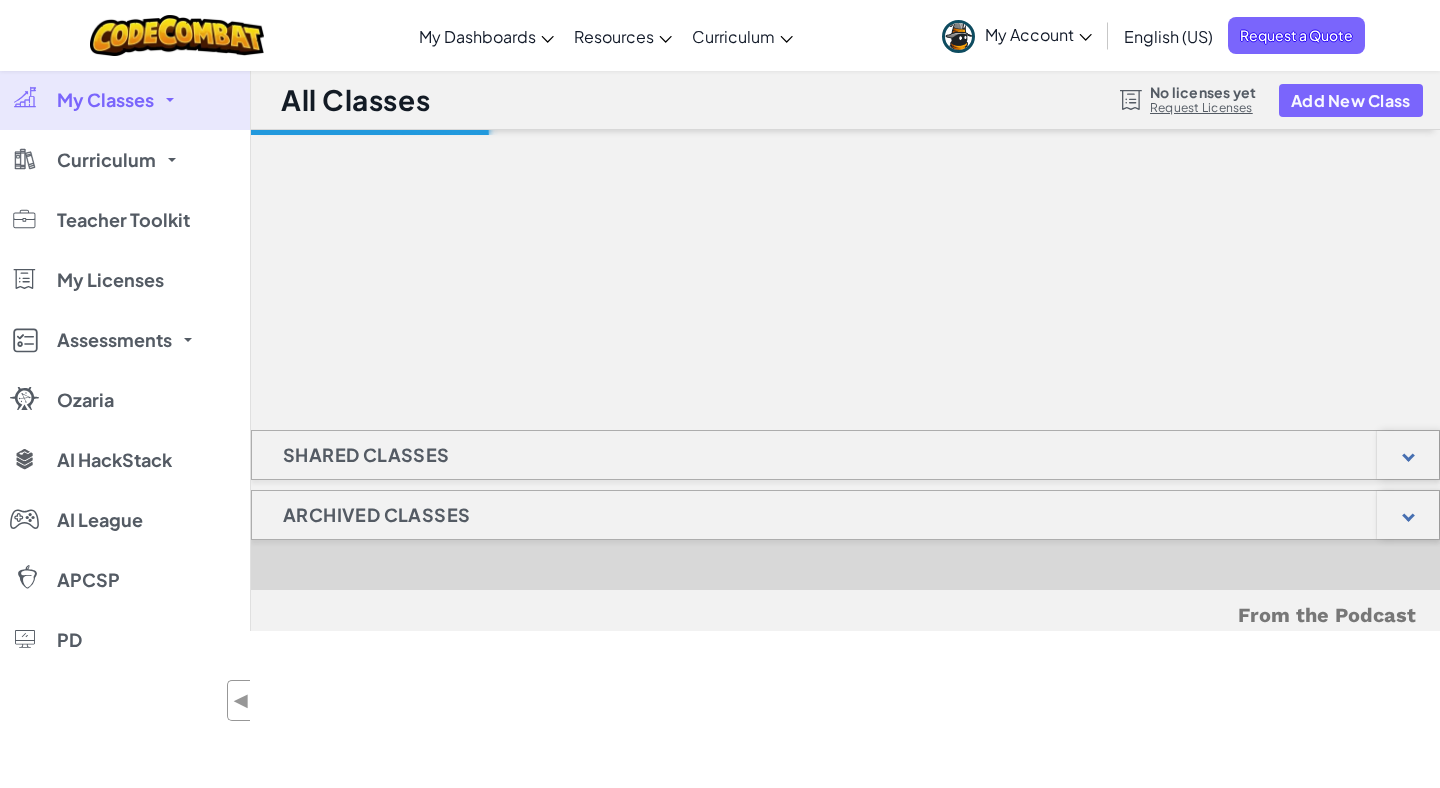 scroll, scrollTop: 0, scrollLeft: 0, axis: both 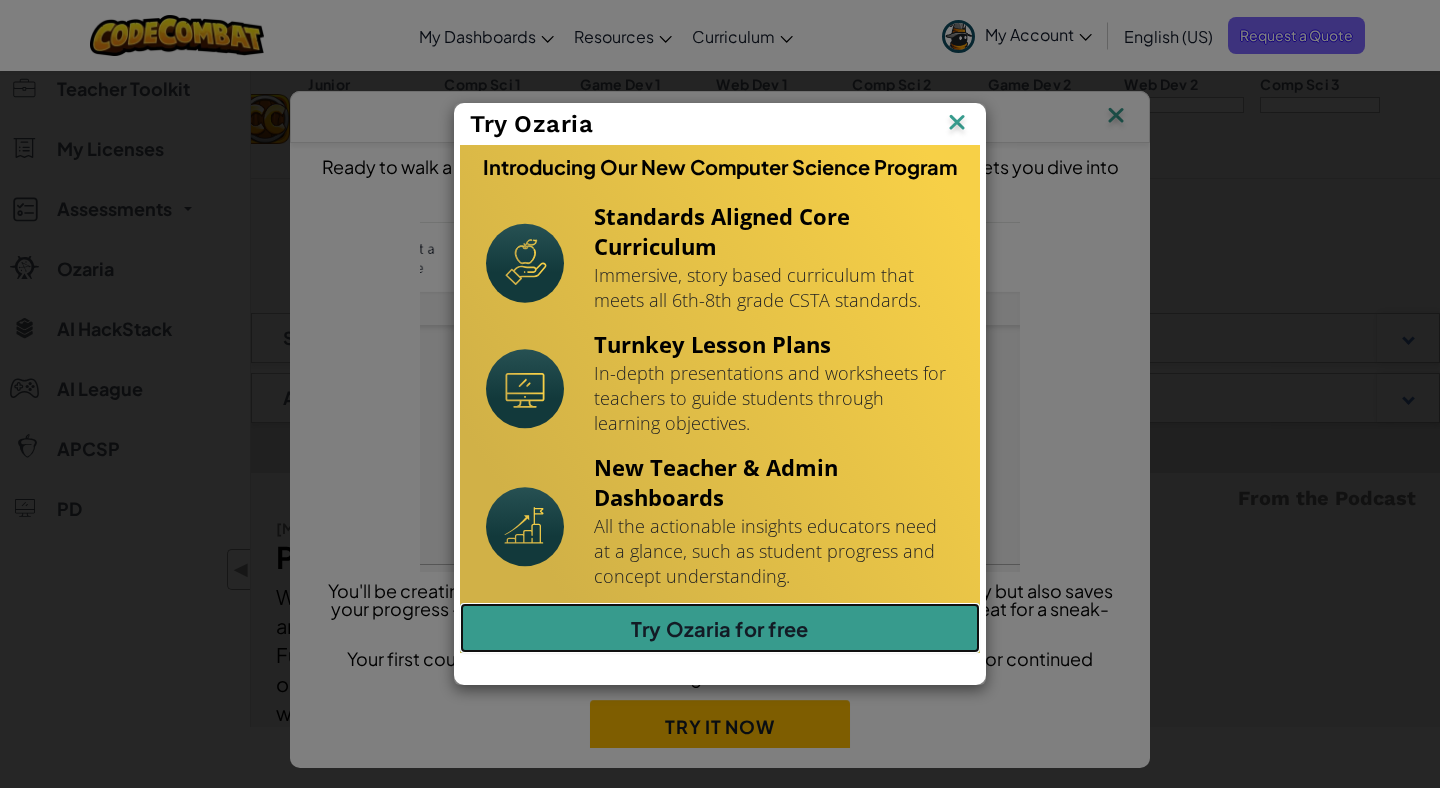 click on "Try Ozaria for free" at bounding box center (720, 628) 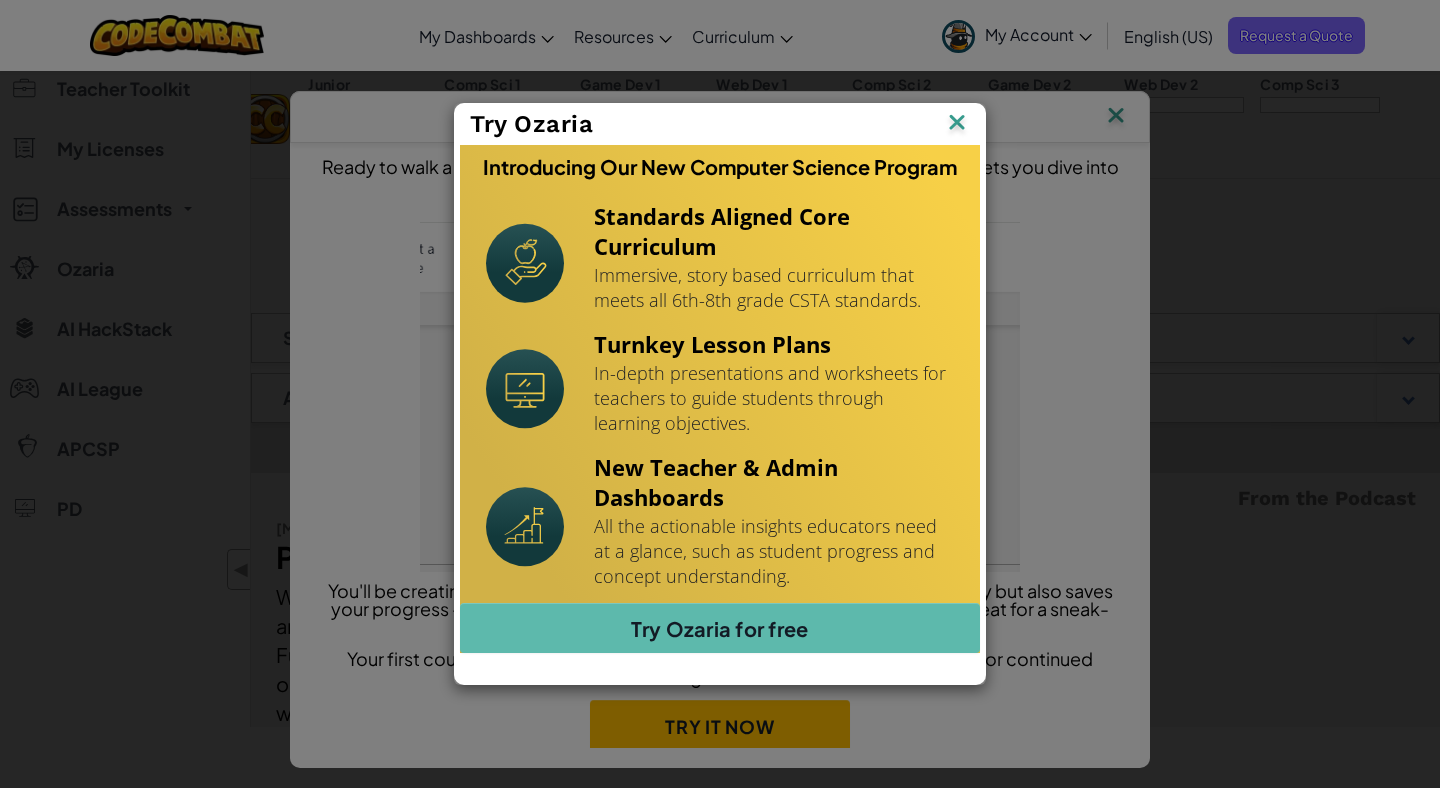 click at bounding box center (0, 0) 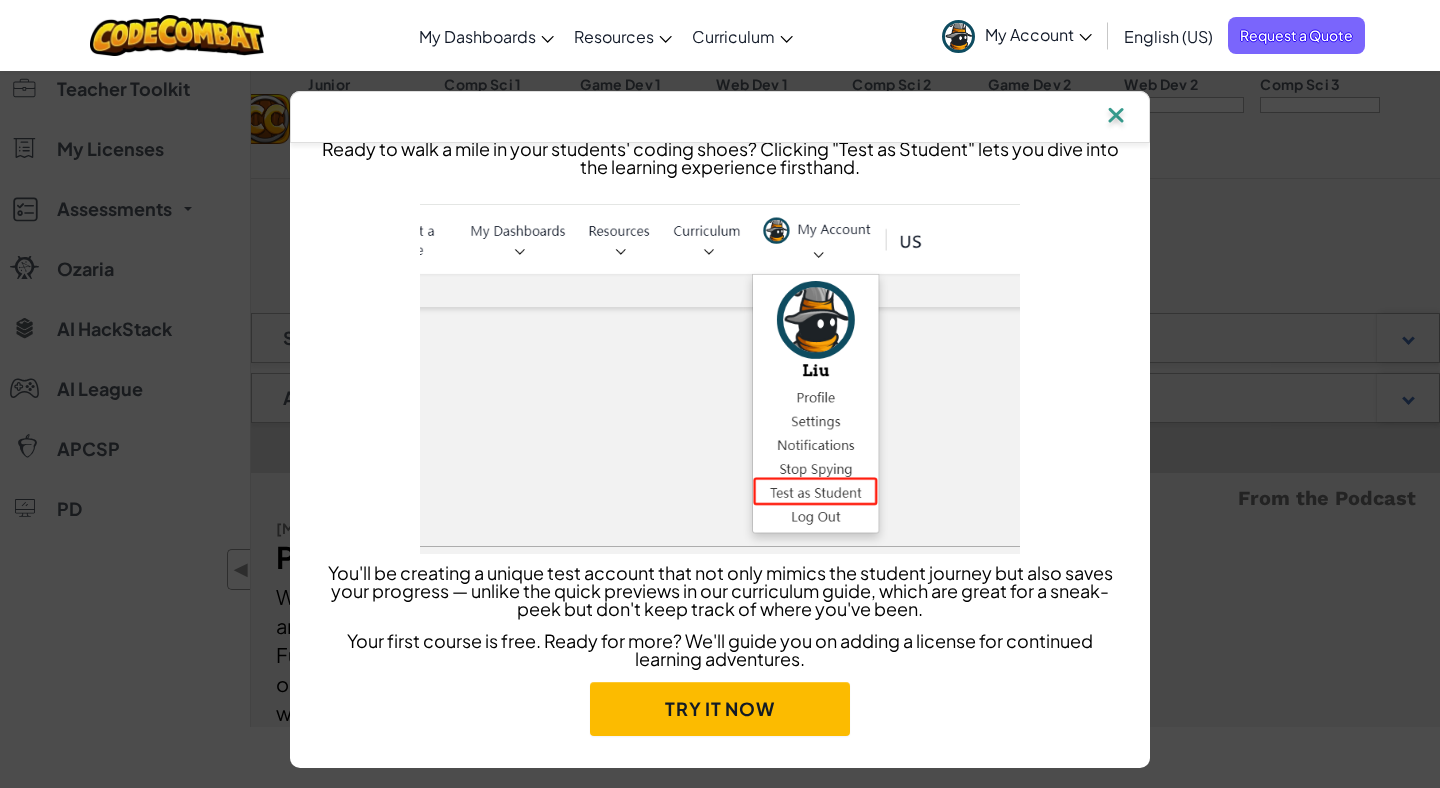 scroll, scrollTop: 0, scrollLeft: 0, axis: both 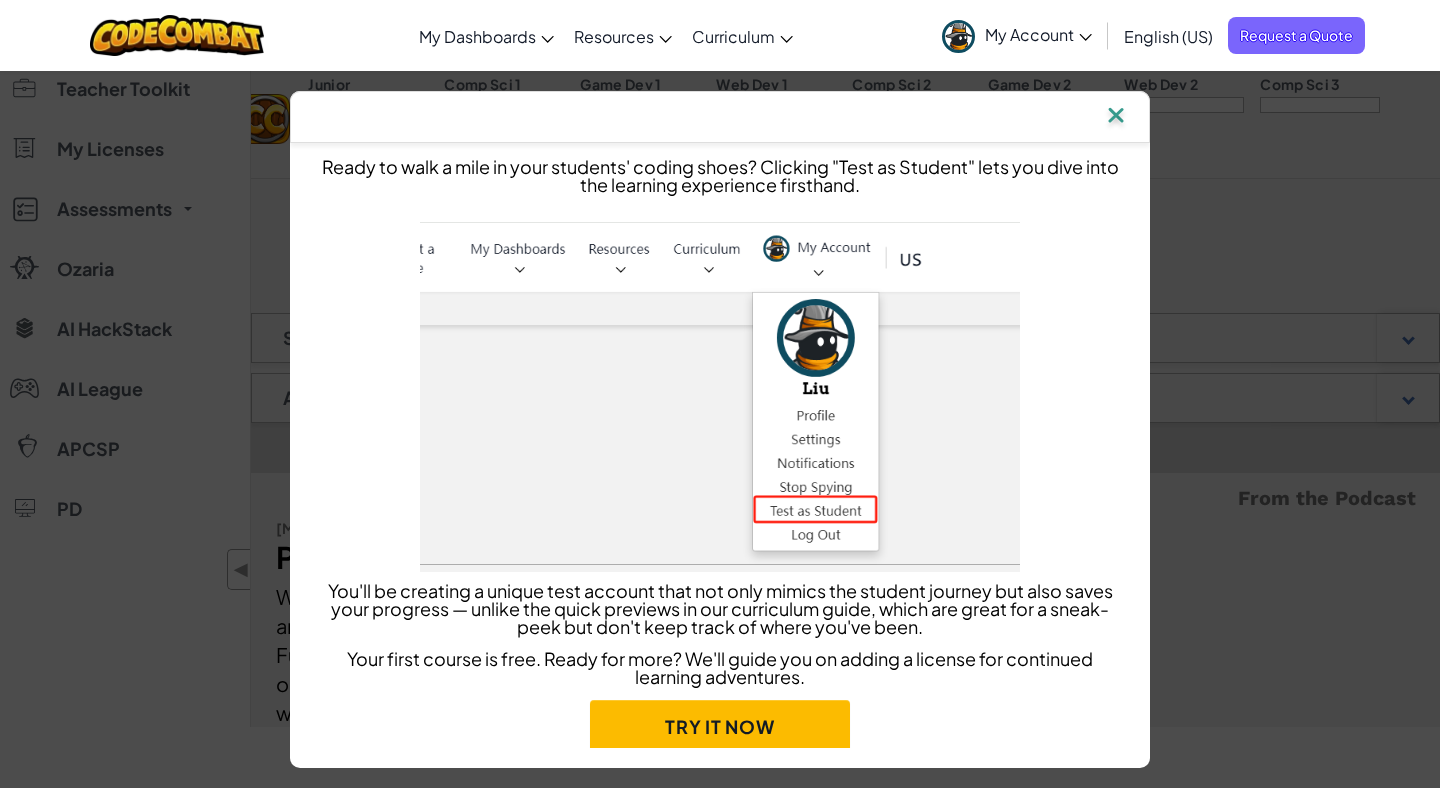 click at bounding box center [1116, 117] 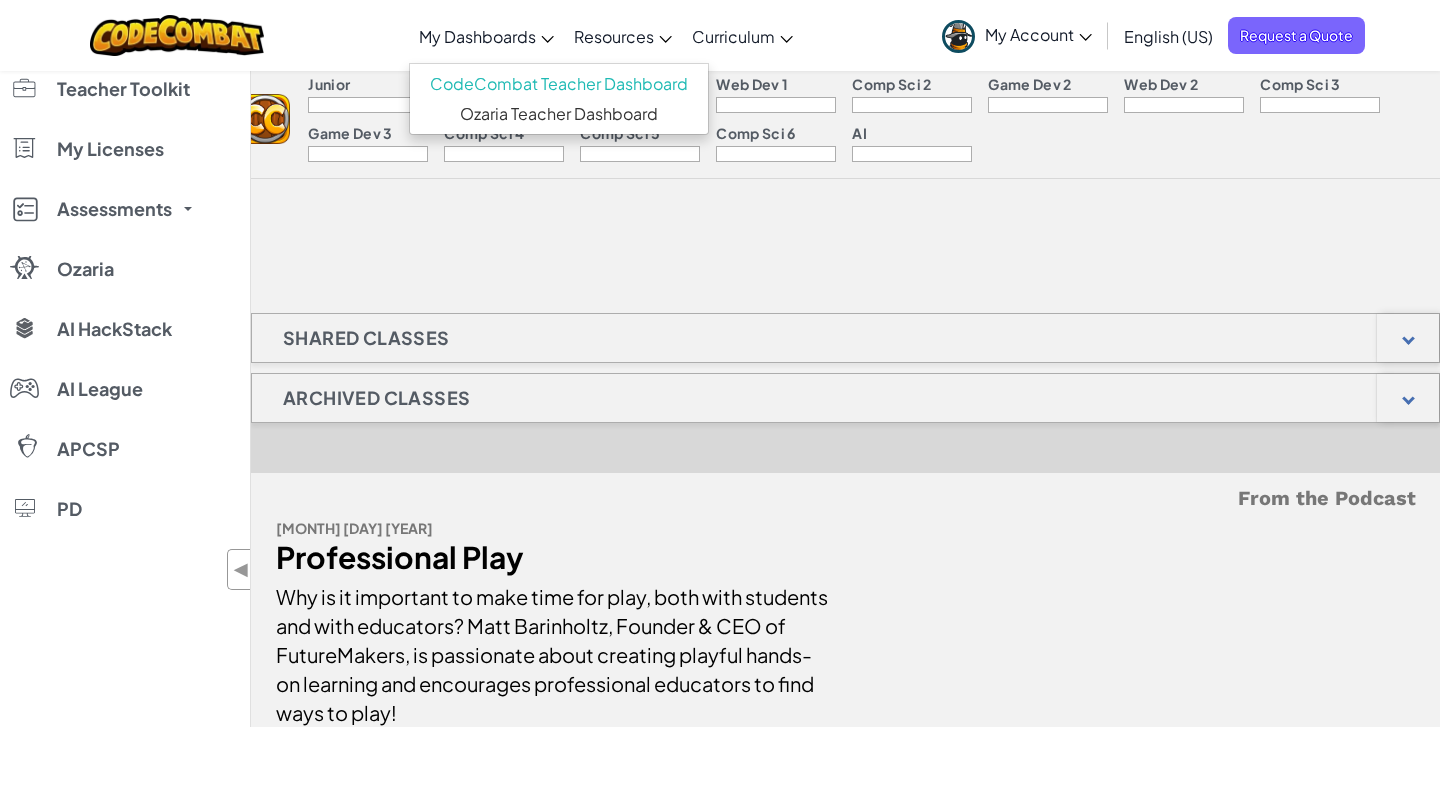 click on "My Dashboards" at bounding box center [486, 36] 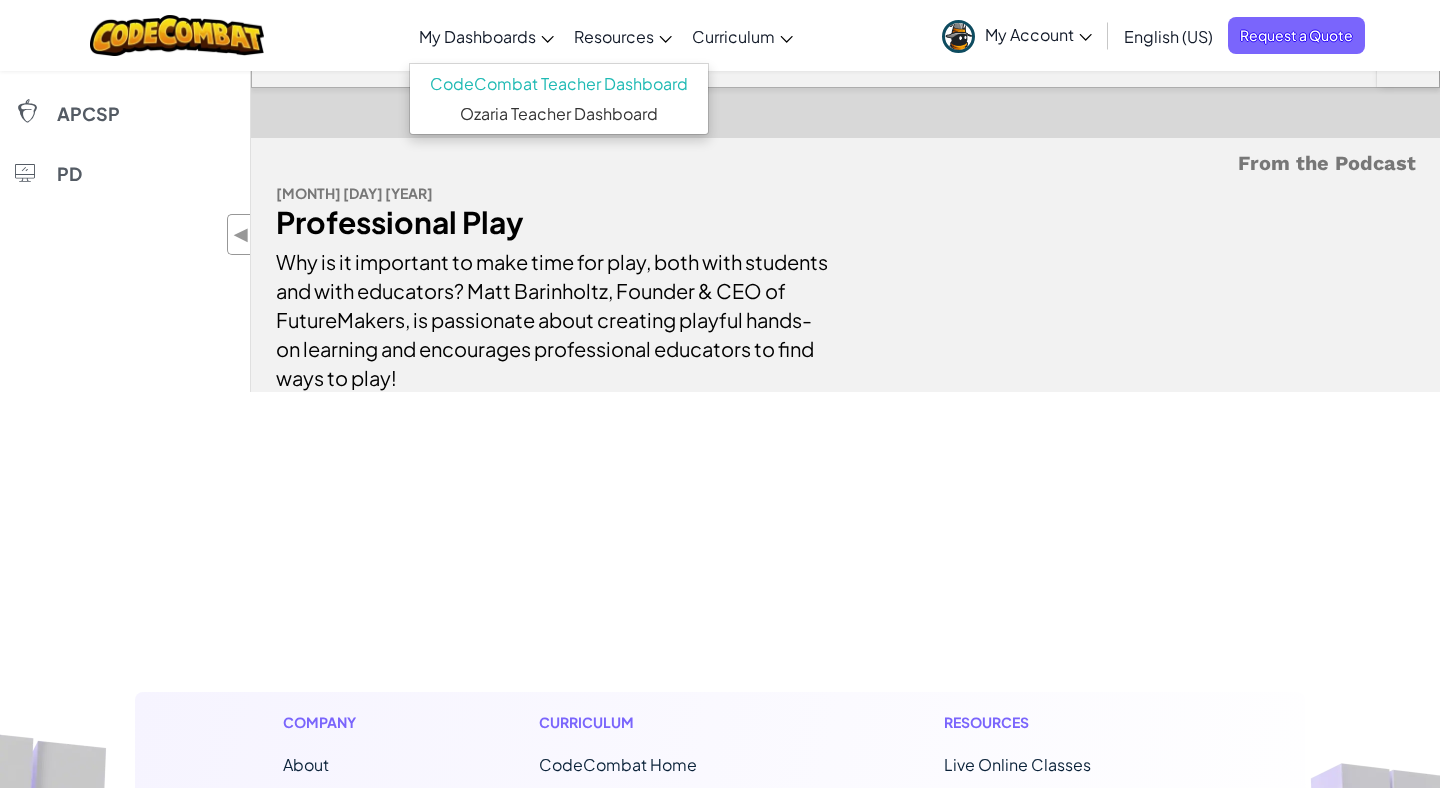scroll, scrollTop: 0, scrollLeft: 0, axis: both 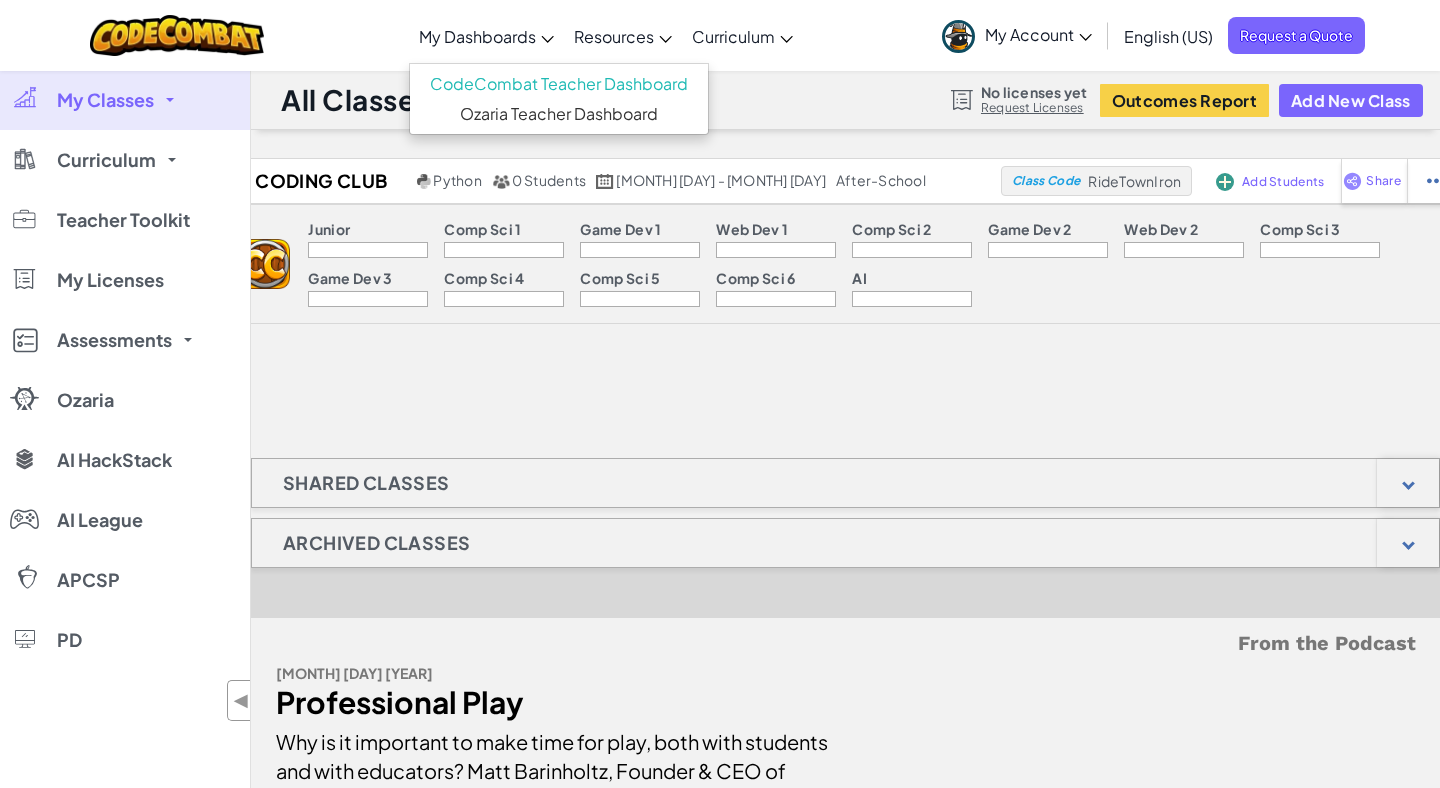click on "My Classes" at bounding box center (105, 100) 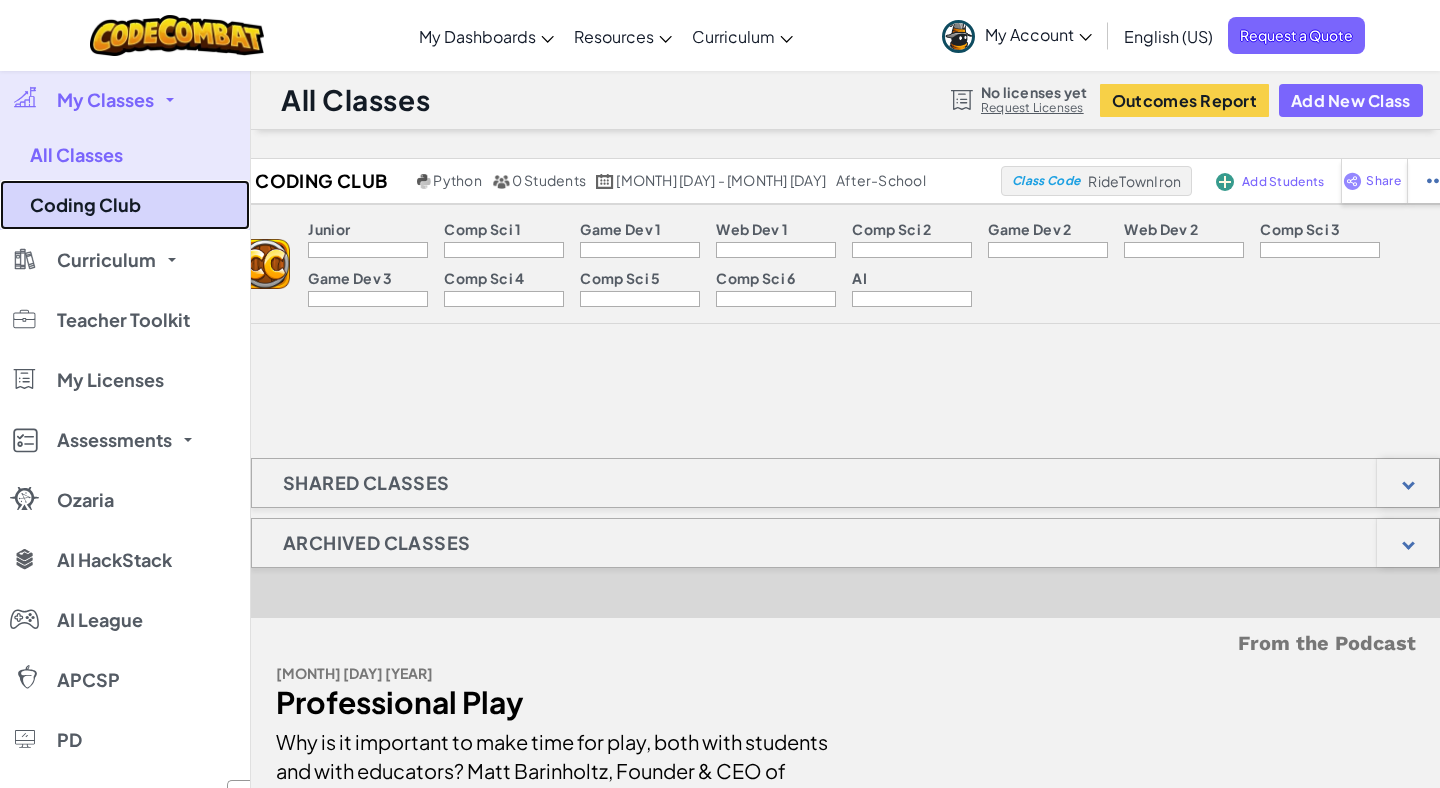 click on "Coding Club" at bounding box center (125, 205) 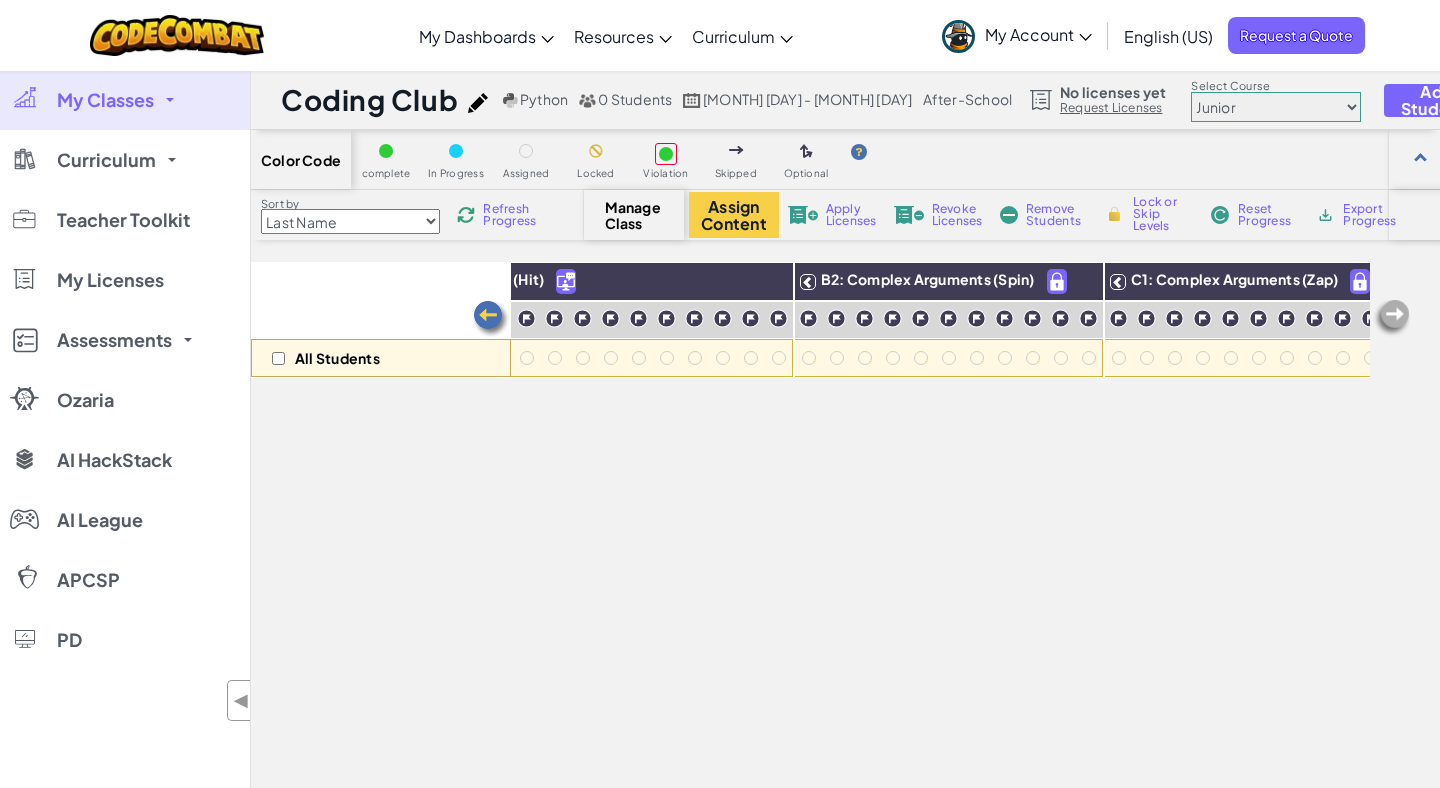 scroll, scrollTop: 0, scrollLeft: 0, axis: both 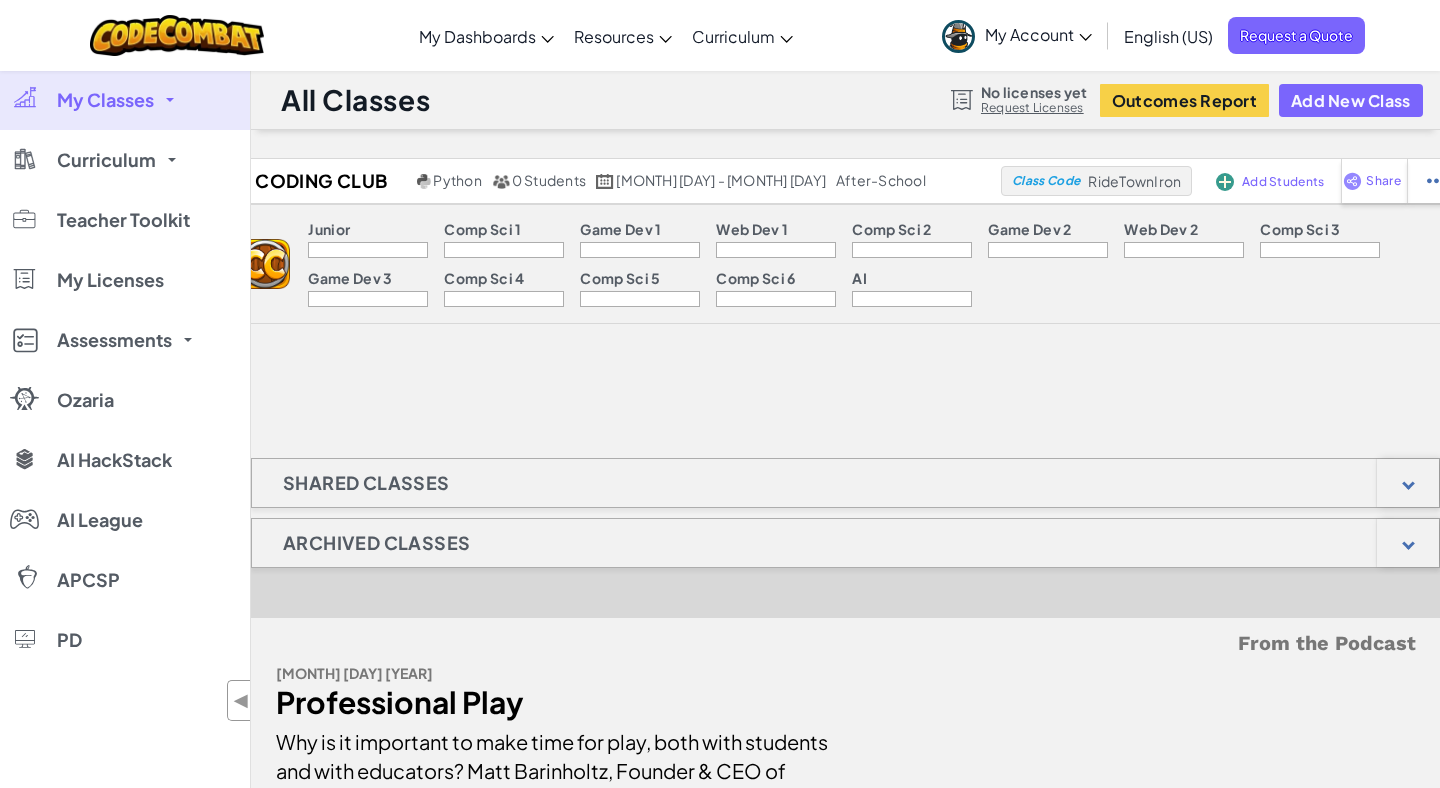 click on "Request Licenses" at bounding box center [1034, 108] 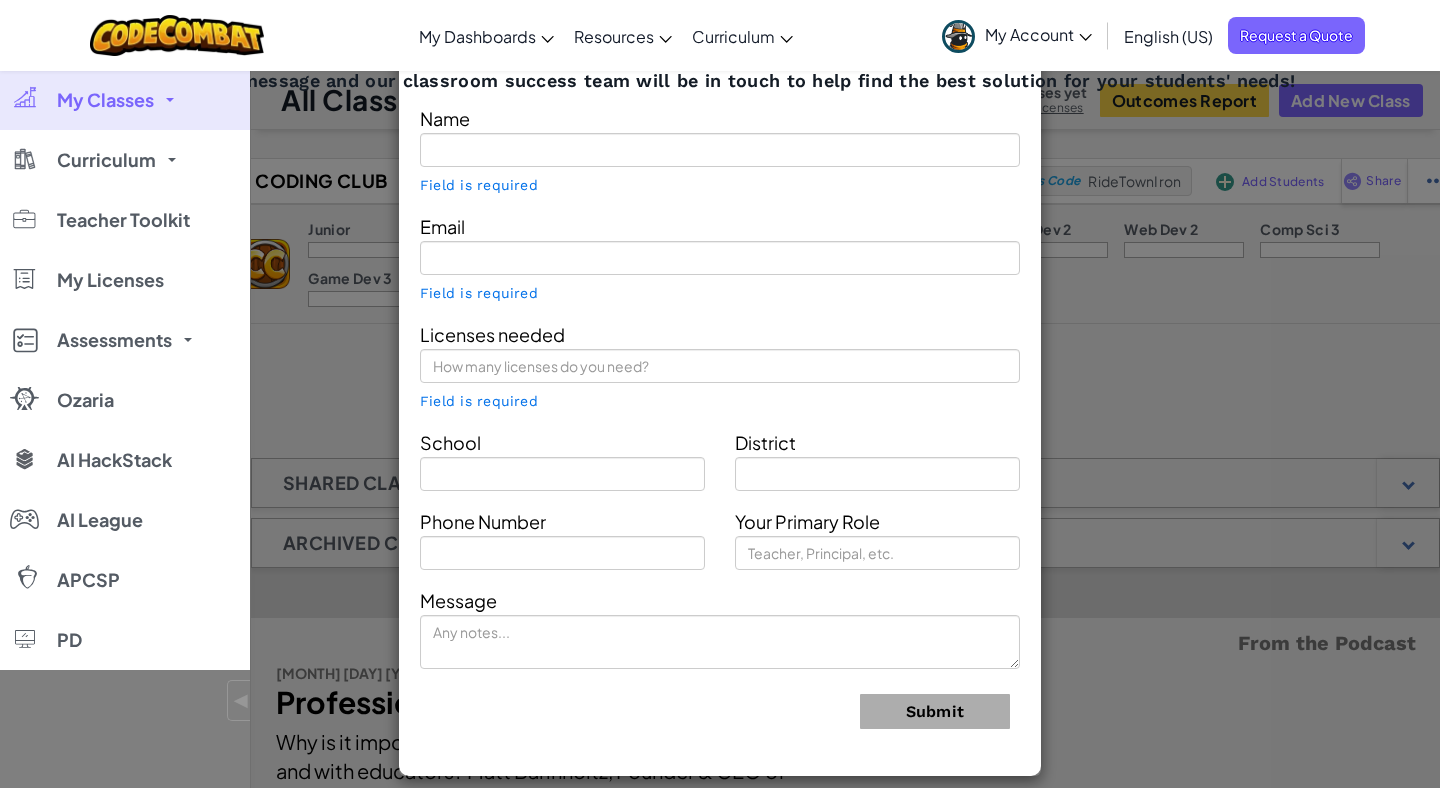 type on "[FIRST] [LAST]" 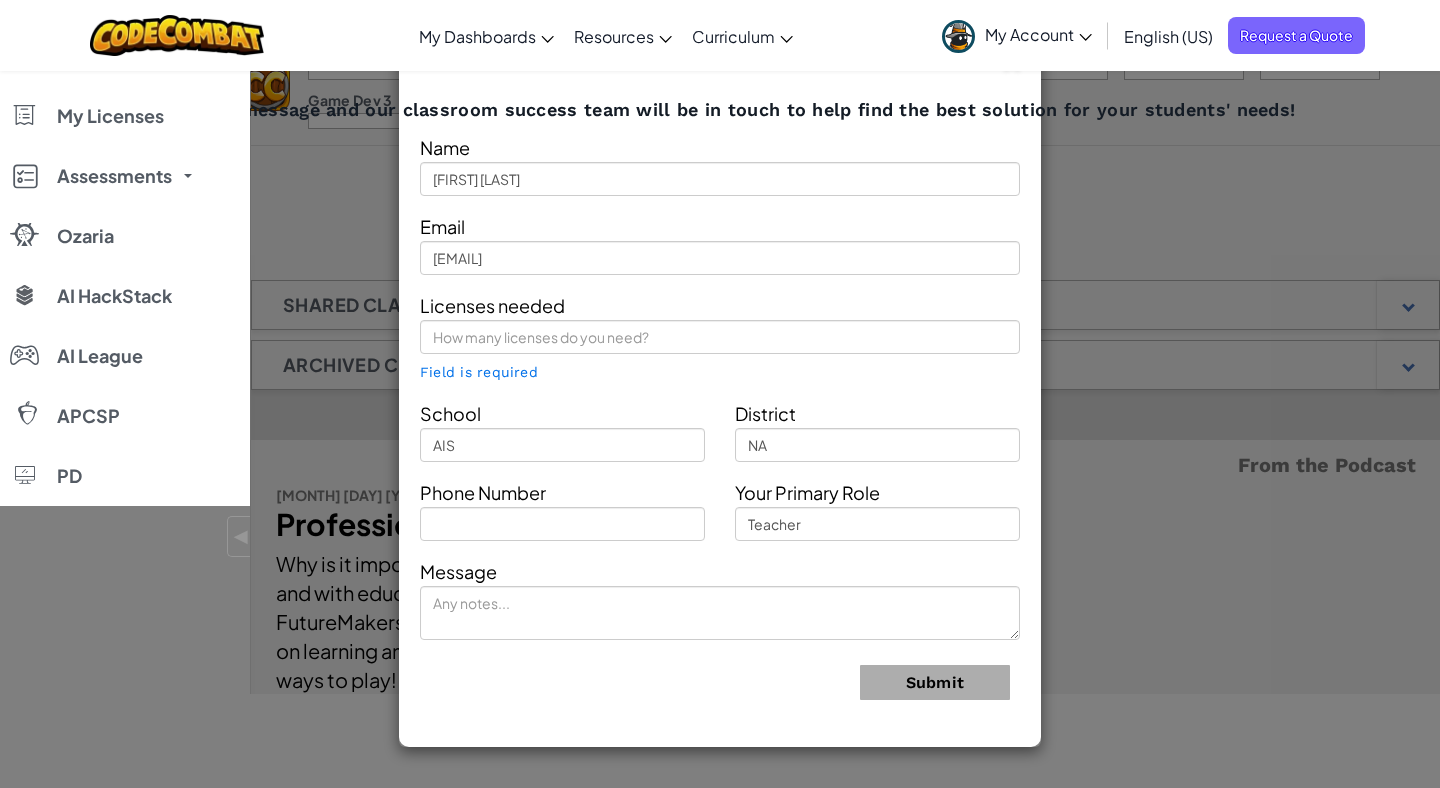 scroll, scrollTop: 0, scrollLeft: 0, axis: both 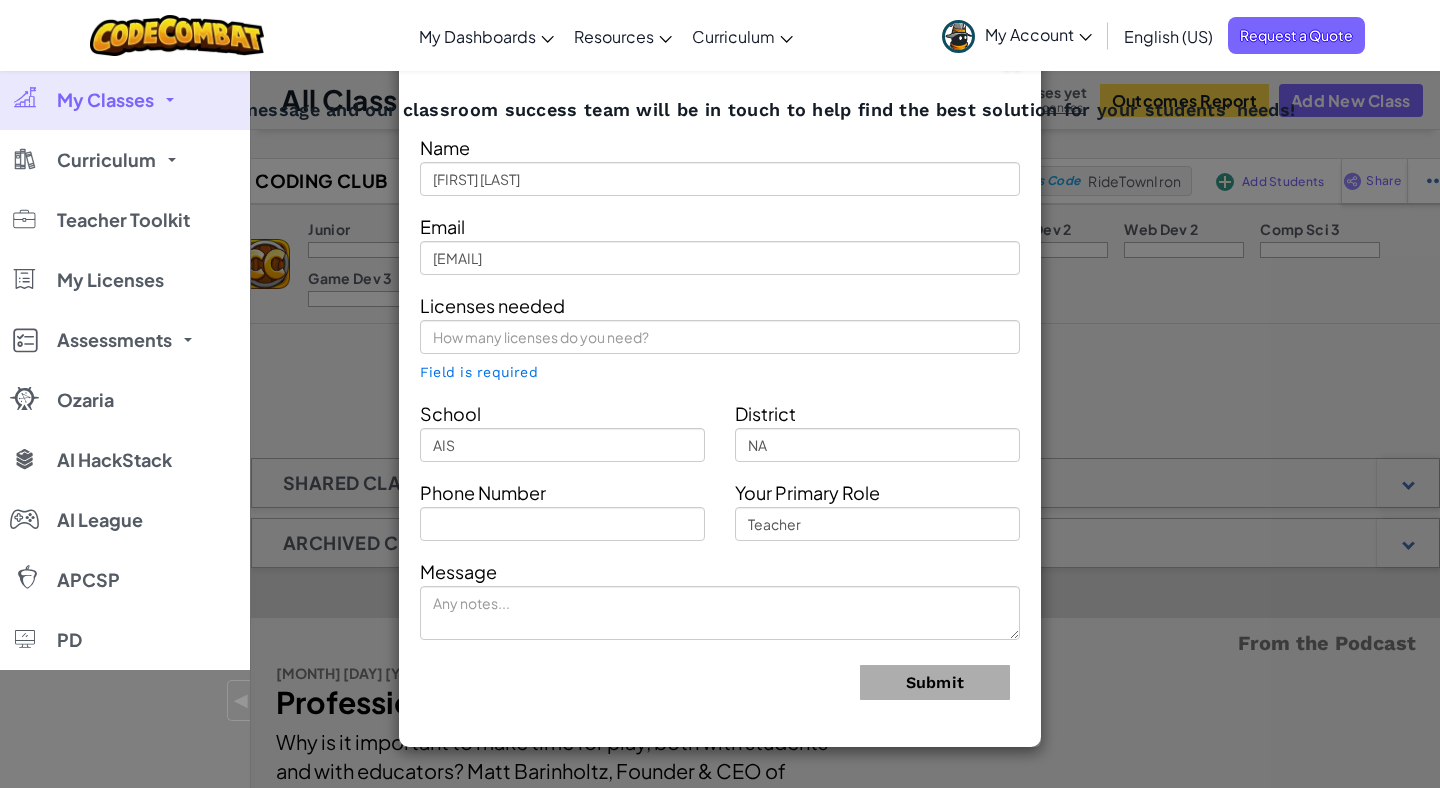 click on "Toggle navigation My Dashboards CodeCombat Teacher Dashboard Ozaria Teacher Dashboard Resources Teacher Toolkit School & District Solutions Standards Alignment Efficacy Studies Success Stories Professional Development Hour of Code Grants & Funding Resources Request a Demo or Quote Curriculum CodeCombat Classroom CodeCombat Junior Ozaria Classroom AP CSP AI League Esports CodeCombat Worlds on Roblox AI HackStack AI Junior (Beta) My Account [FIRST] [LAST] Profile Settings Notifications Test as Student Log Out English (US) English (US) English (UK) 简体中文 繁體中文 русский español (ES) español (América Latina) français Português (Portugal) Português (Brasil) العربية azərbaycan dili български език Català čeština dansk Deutsch (Deutschland) Deutsch (Österreich) Deutsch (Schweiz) Eesti Ελληνικά Esperanto Filipino فارسی Galego 한국어 Ōlelo Hawaiʻi עברית hrvatski jezik magyar Bahasa Indonesia Italiano қазақ тілі lietuvių kalba latviešu" at bounding box center [720, 35] 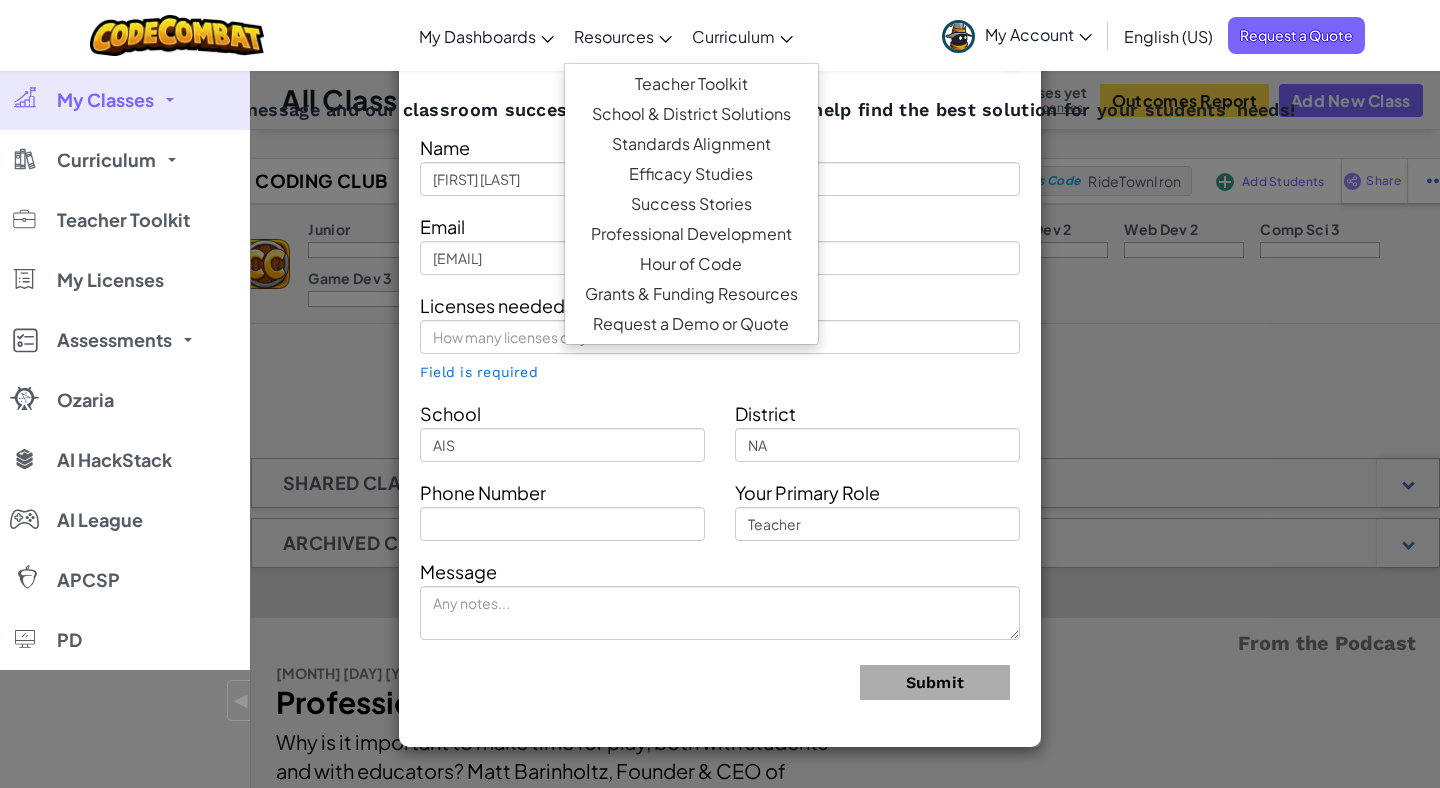 click on "Resources" at bounding box center [614, 36] 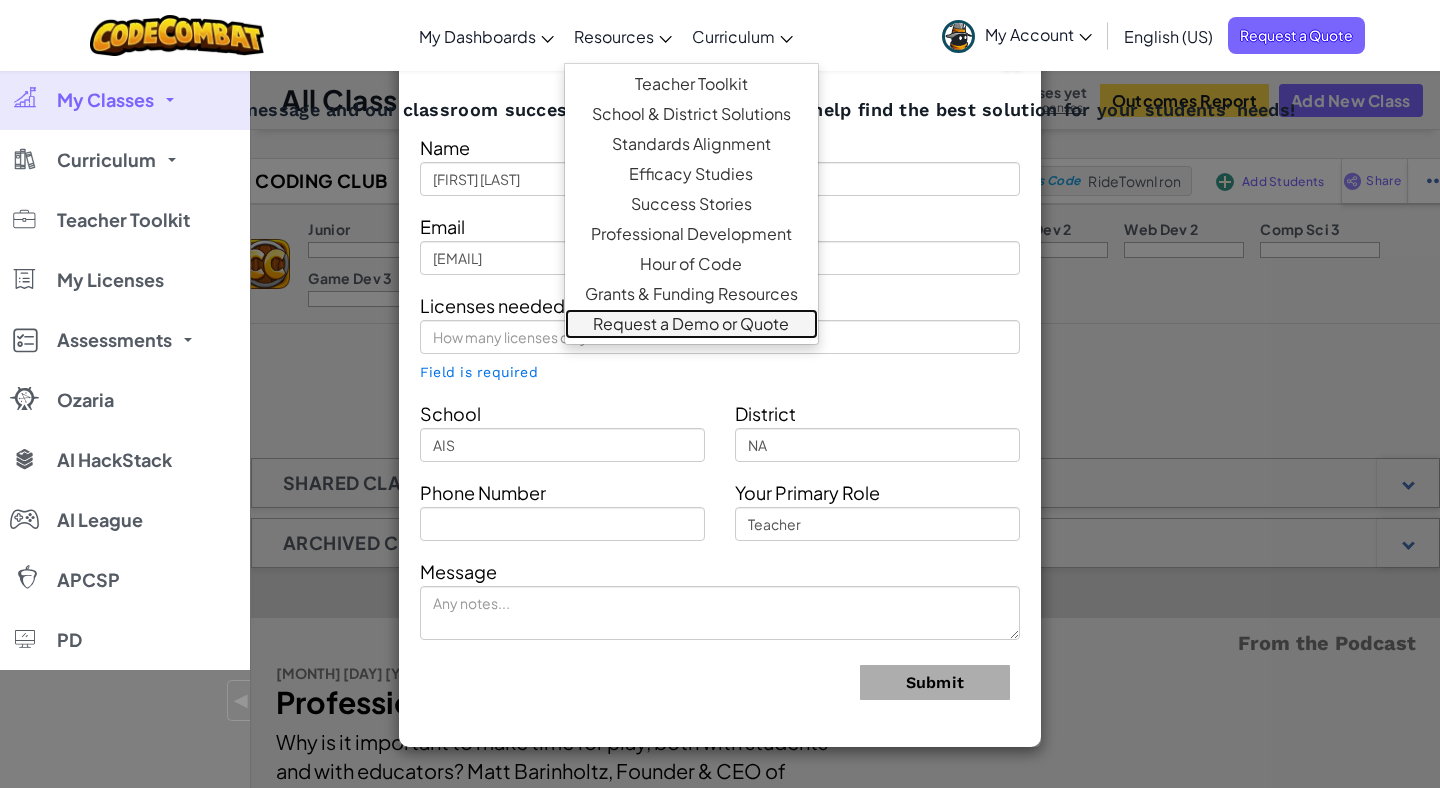 click on "Request a Demo or Quote" at bounding box center (691, 324) 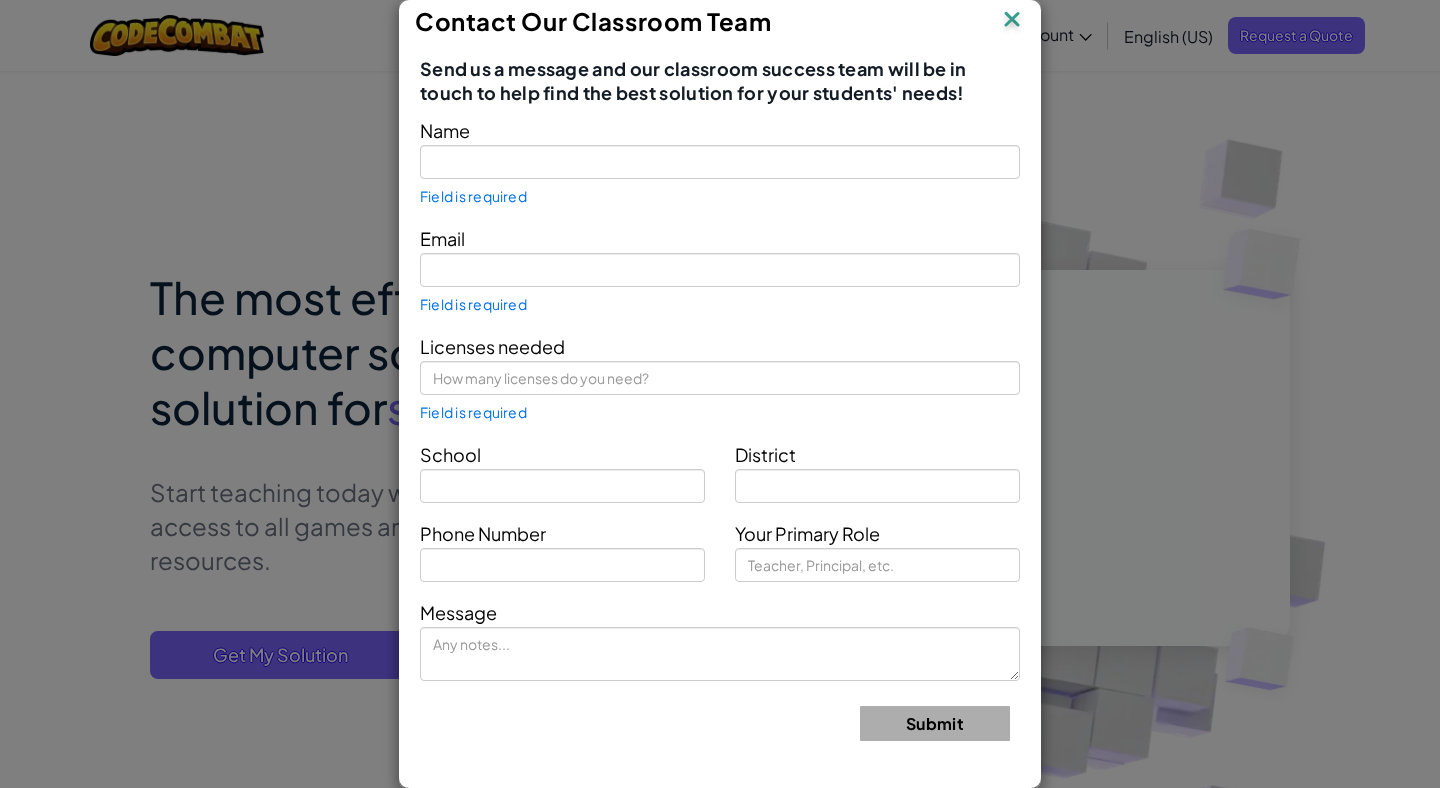 type on "[FIRST] [LAST]" 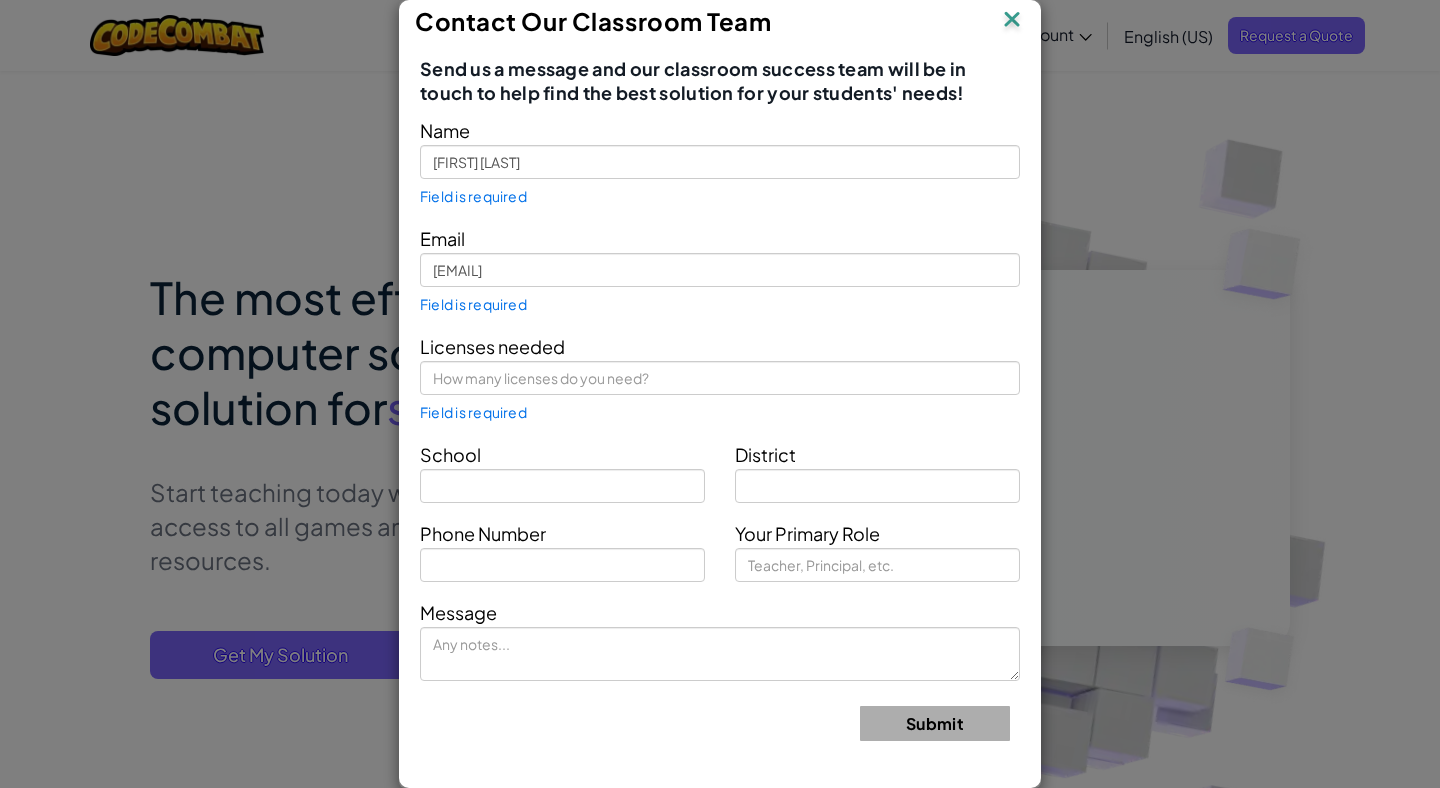 type on "AIS" 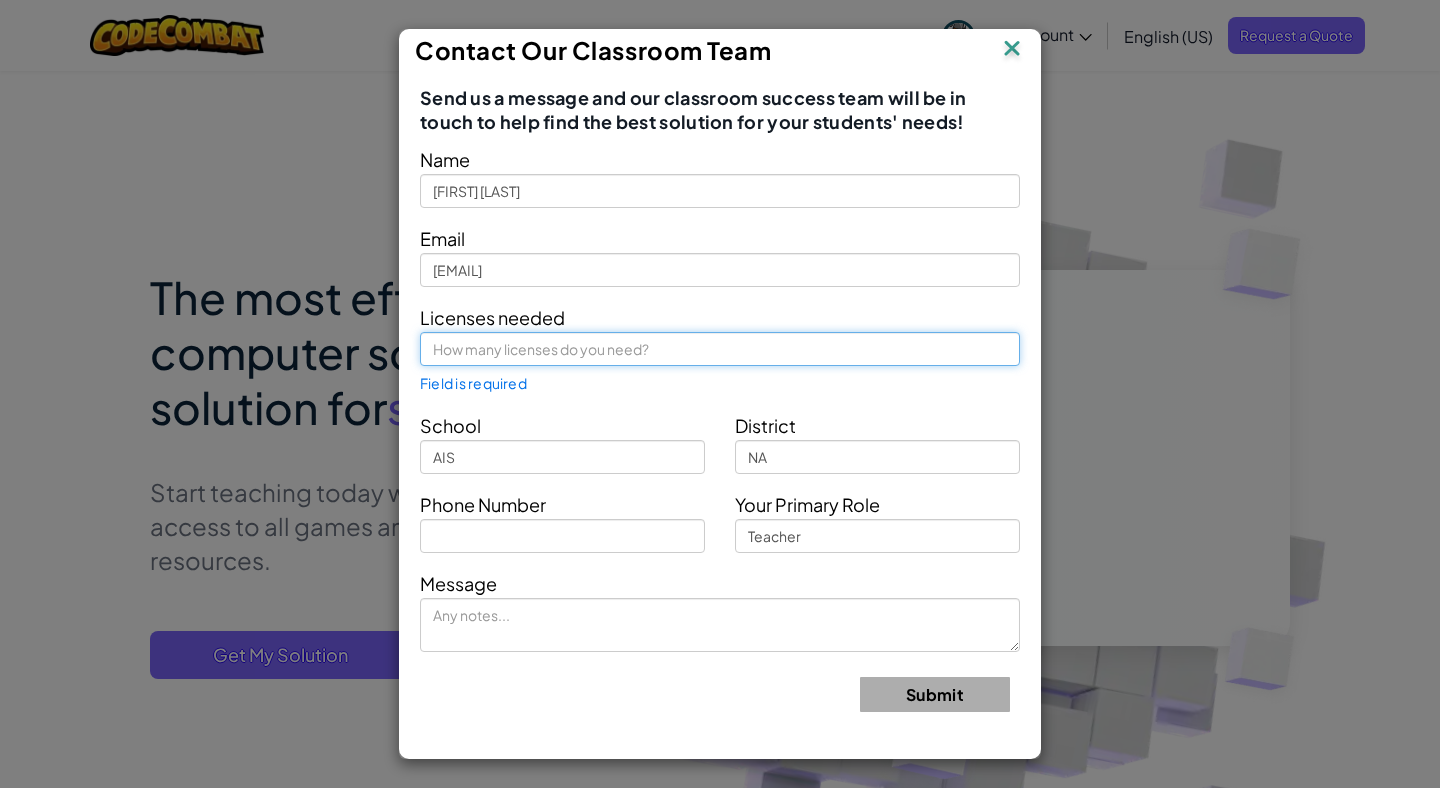 click at bounding box center [720, 349] 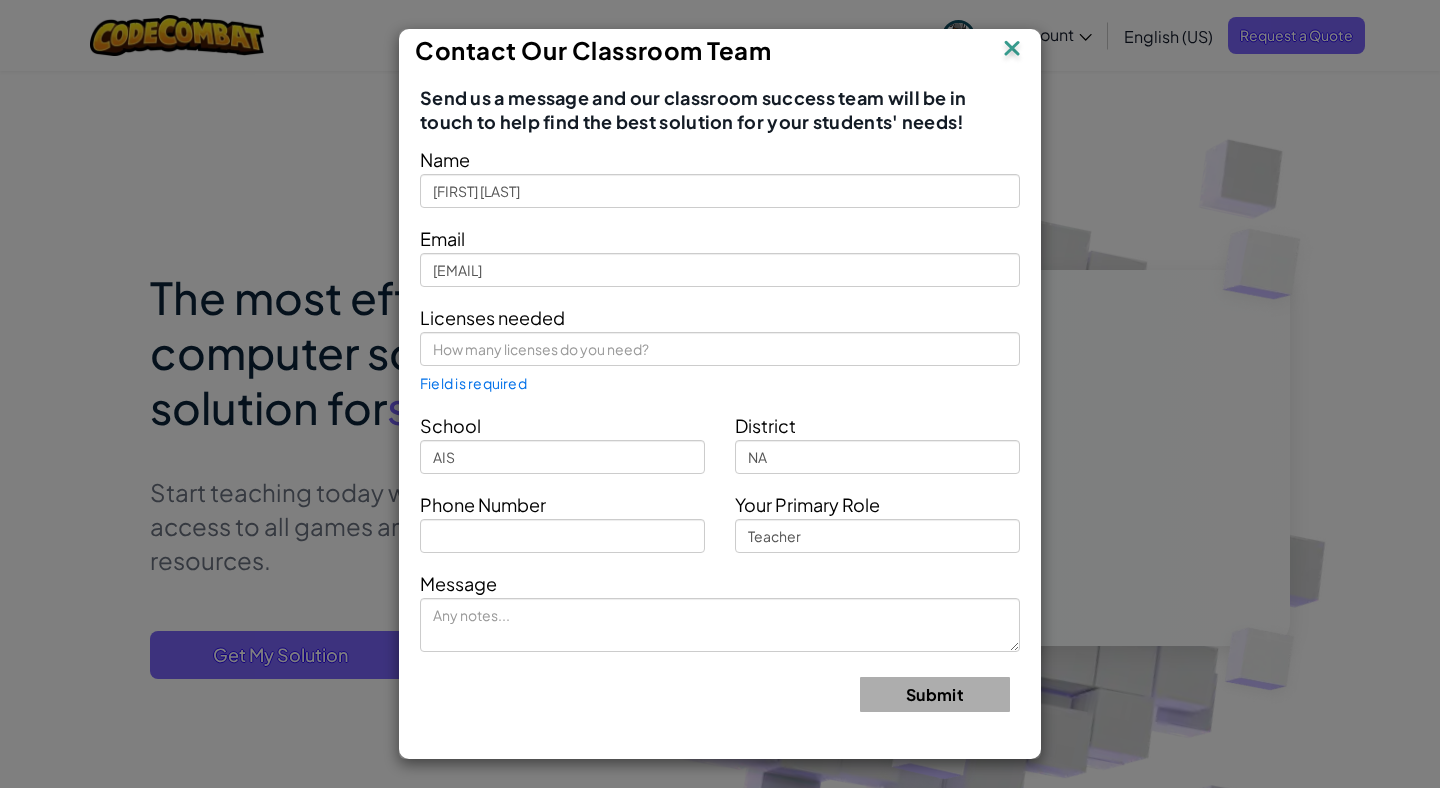 click at bounding box center [1012, 50] 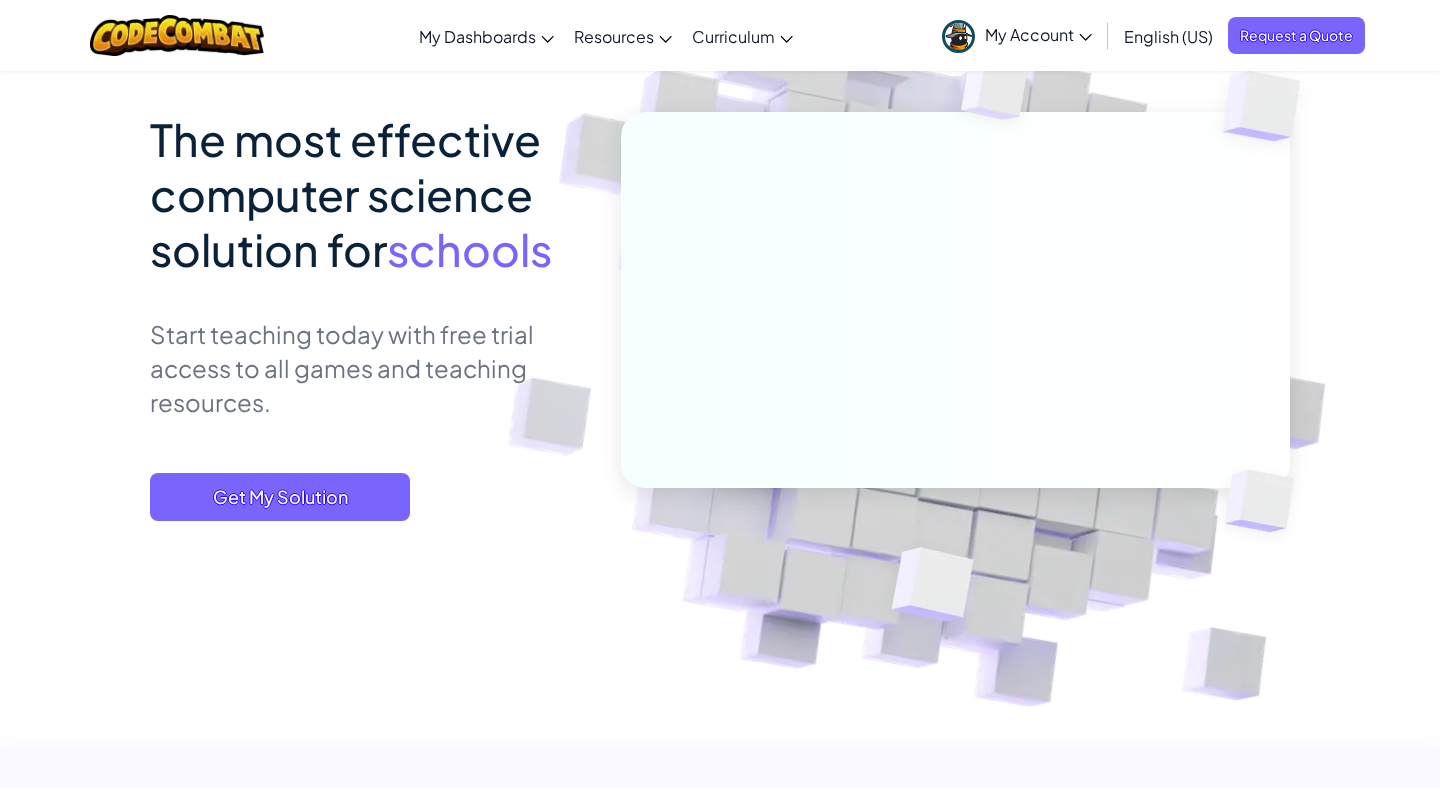 scroll, scrollTop: 0, scrollLeft: 0, axis: both 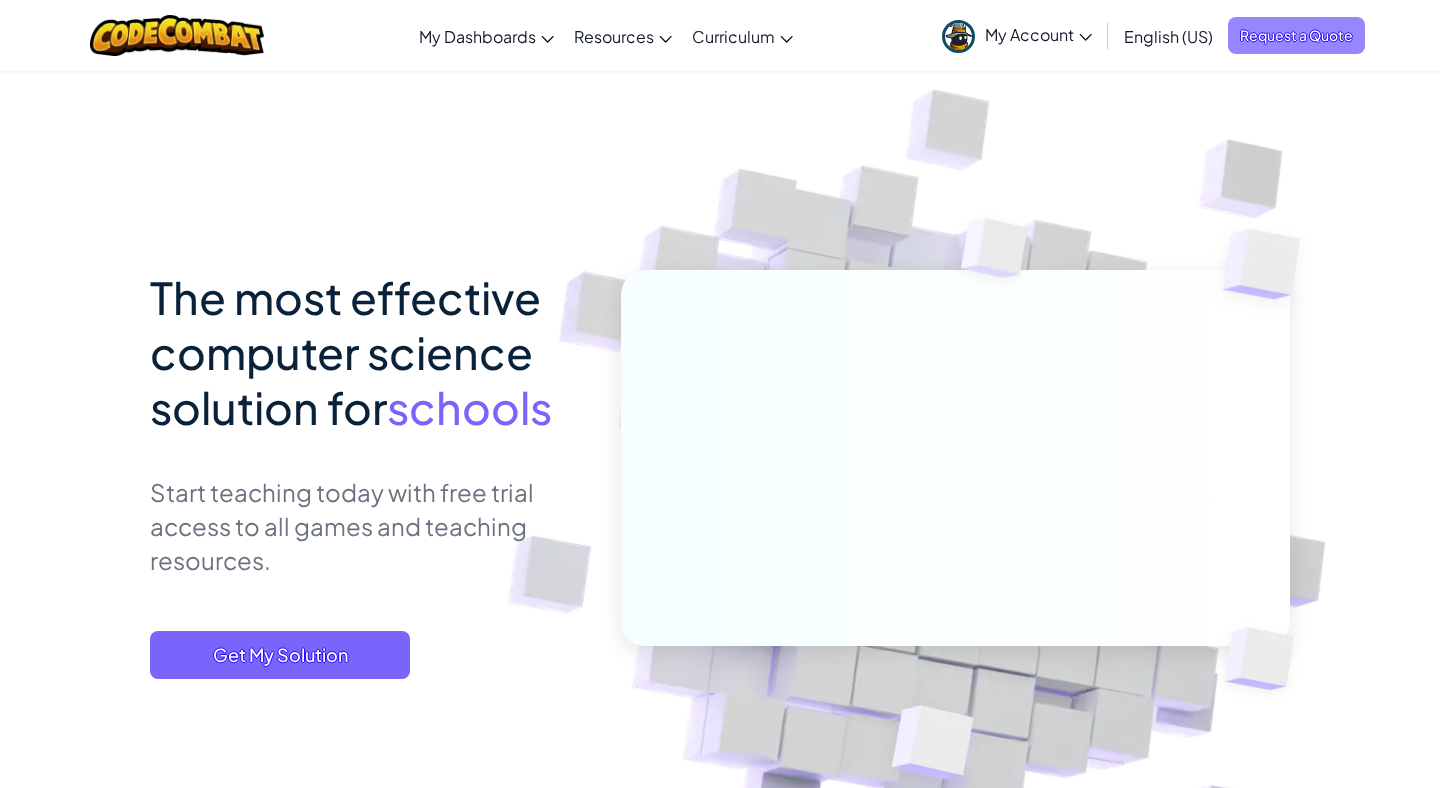 click on "Request a Quote" at bounding box center (1296, 35) 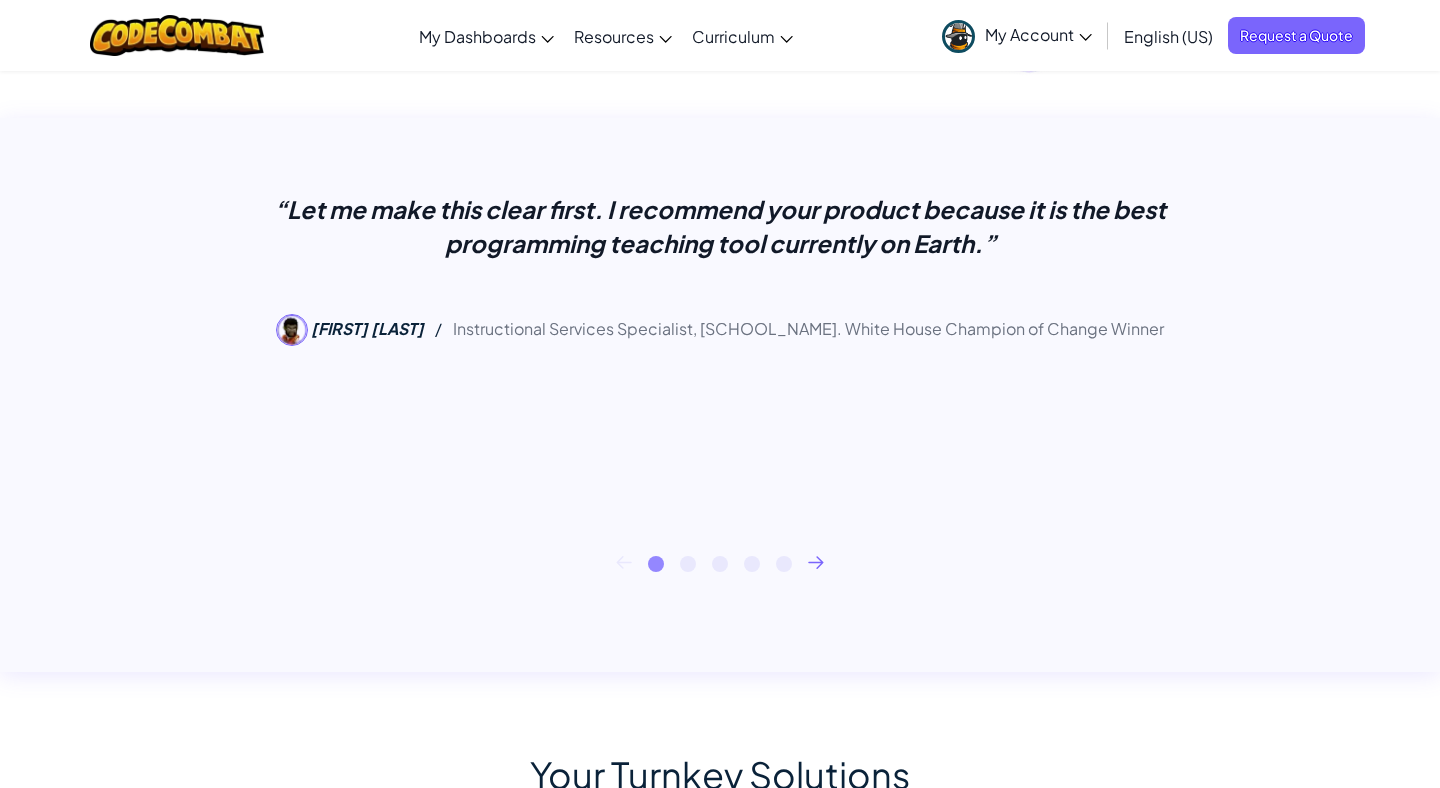 scroll, scrollTop: 0, scrollLeft: 0, axis: both 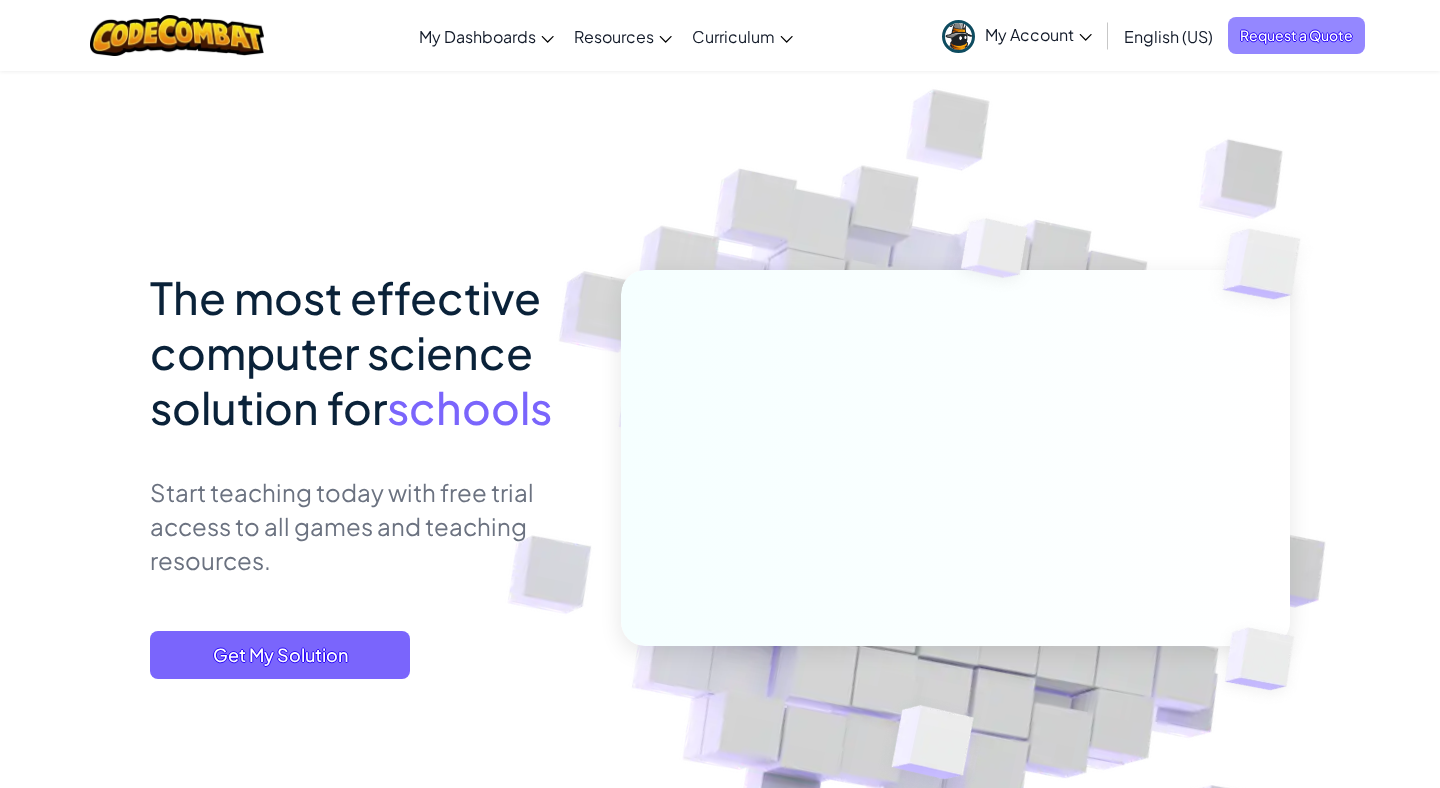 click on "Request a Quote" at bounding box center (1296, 35) 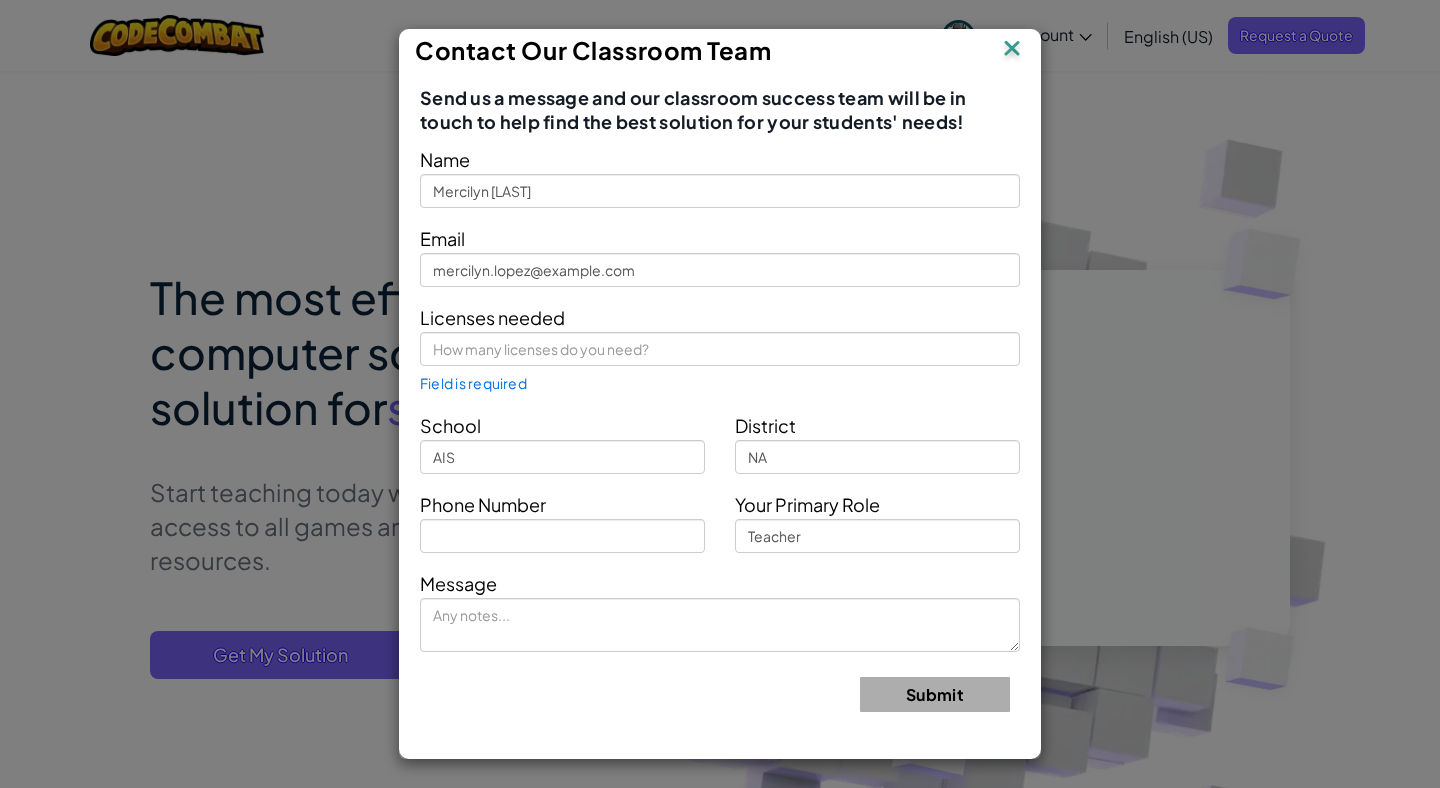 scroll, scrollTop: 0, scrollLeft: 0, axis: both 